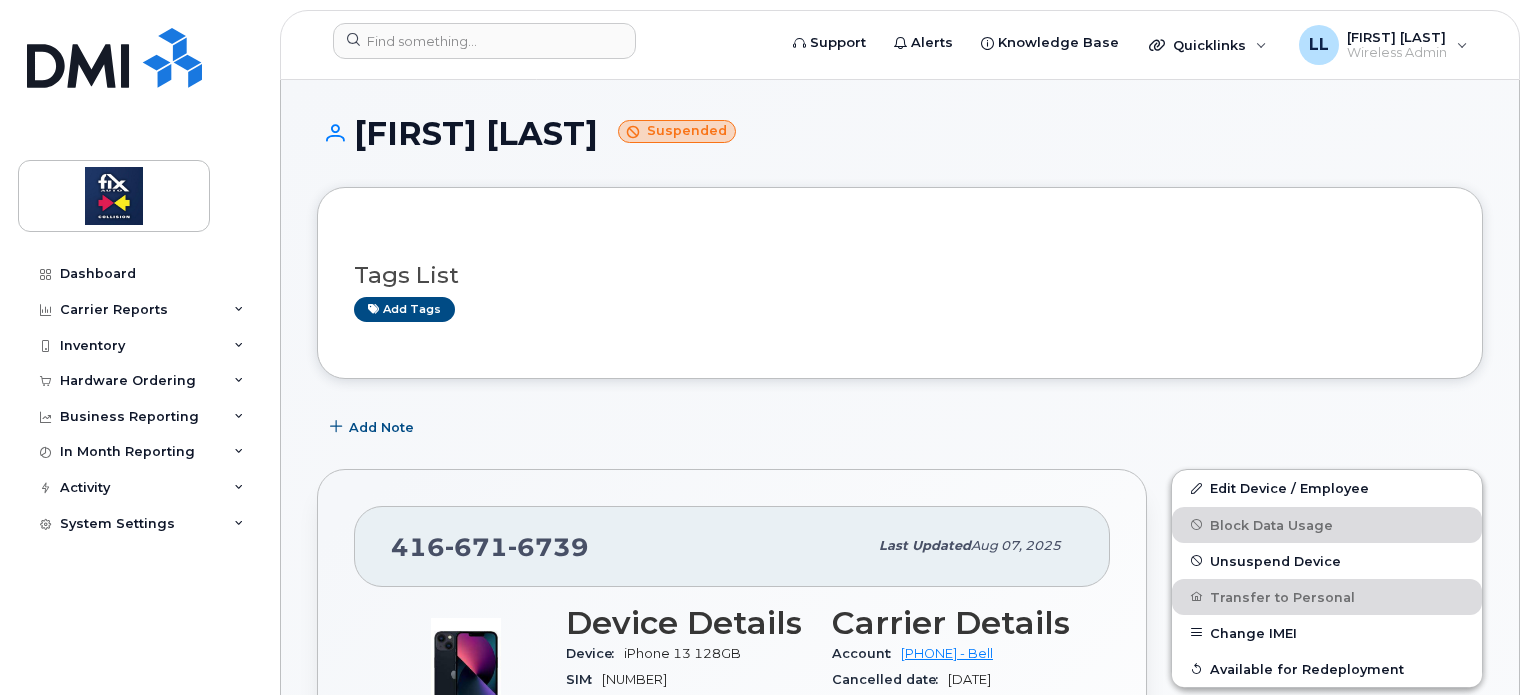 scroll, scrollTop: 308, scrollLeft: 0, axis: vertical 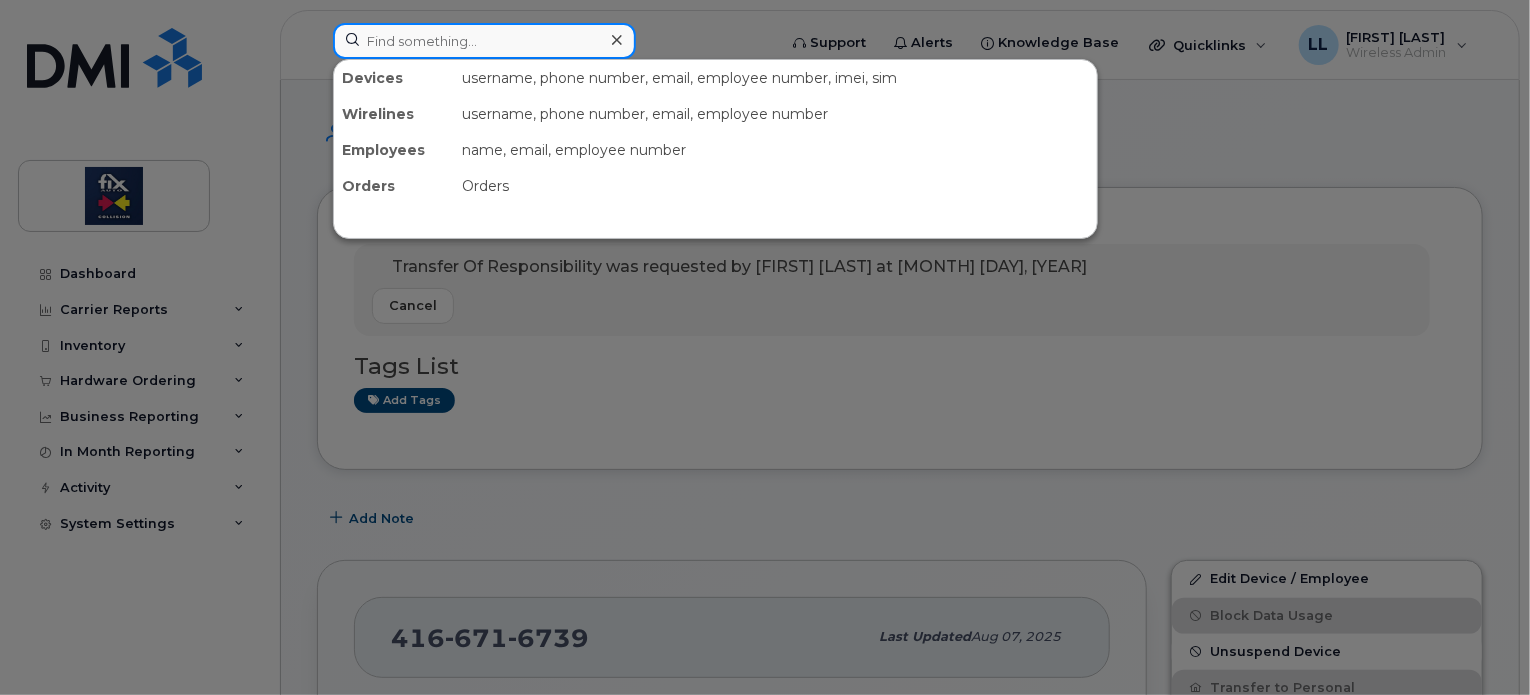 click at bounding box center (484, 41) 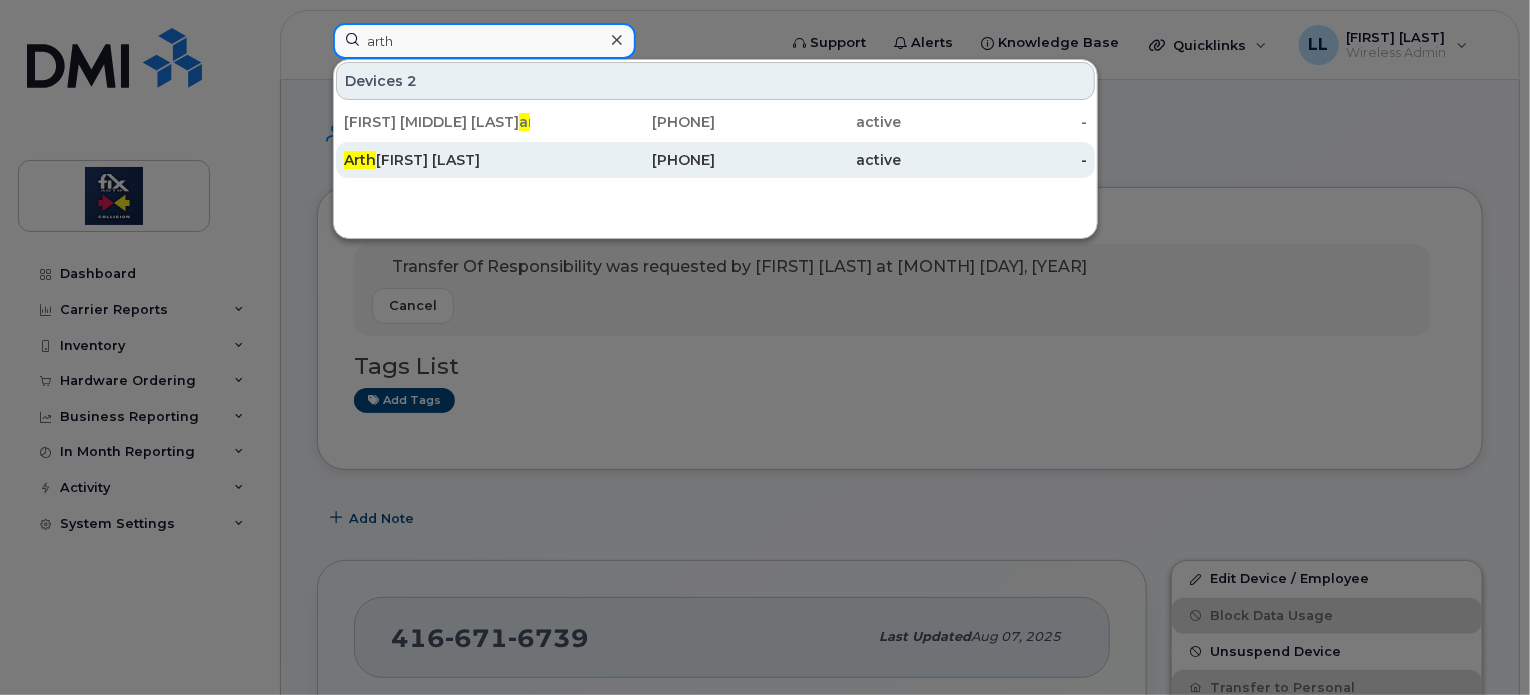 type on "arth" 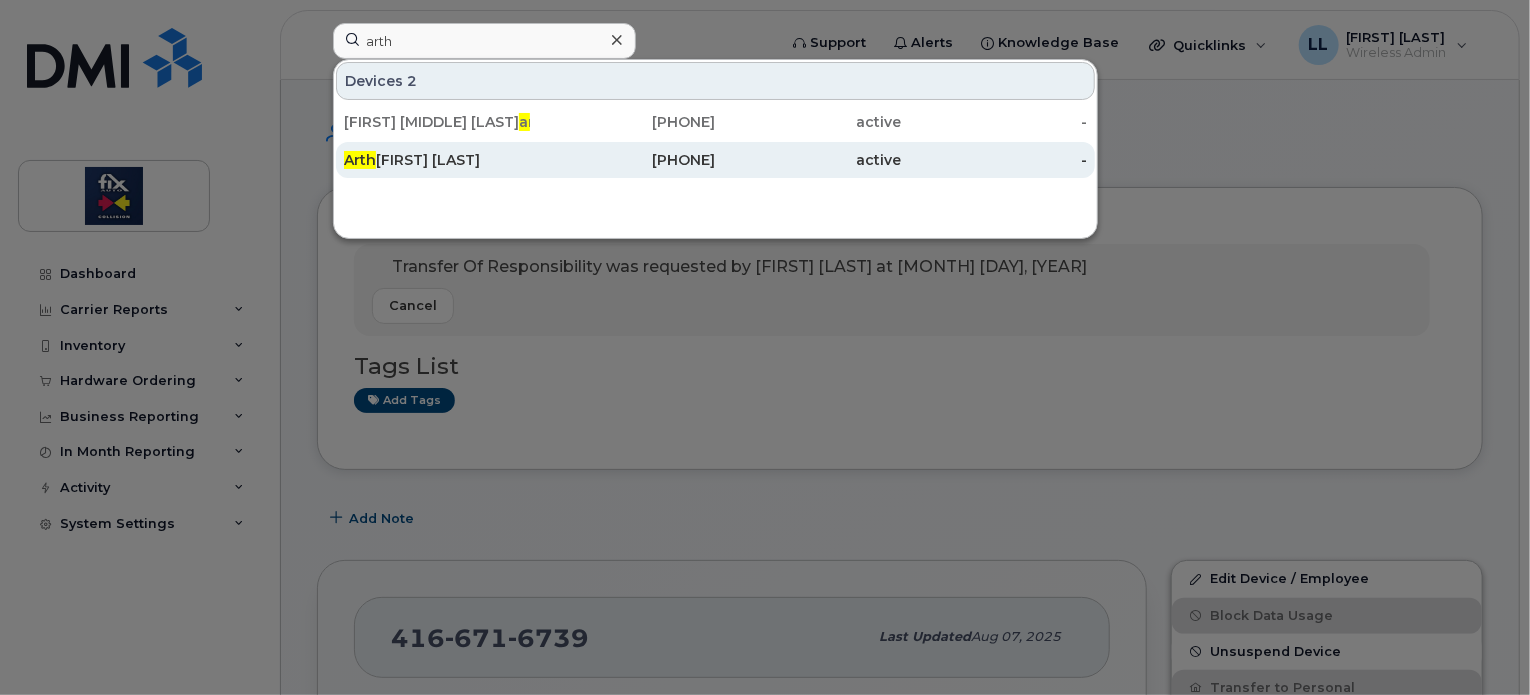 click on "Arth e Arulbert" at bounding box center (437, 160) 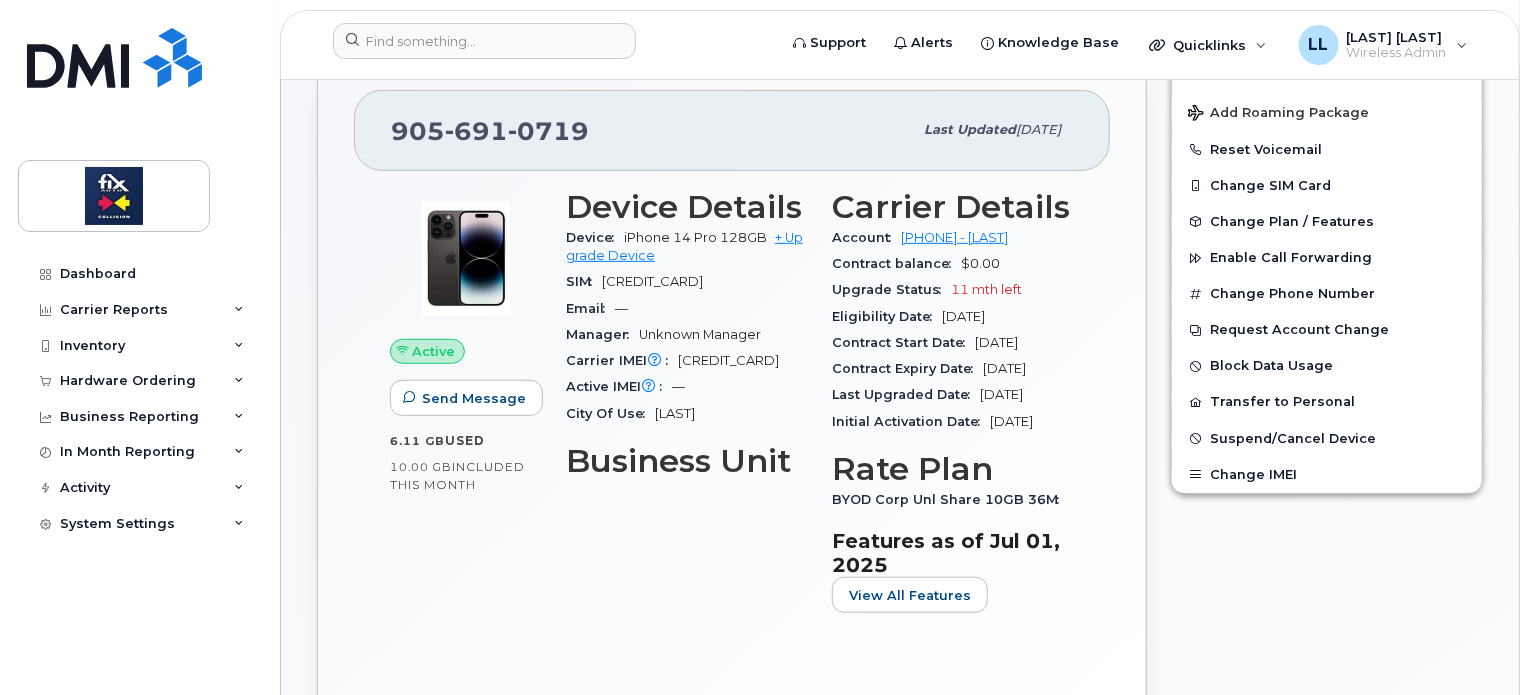 scroll, scrollTop: 440, scrollLeft: 0, axis: vertical 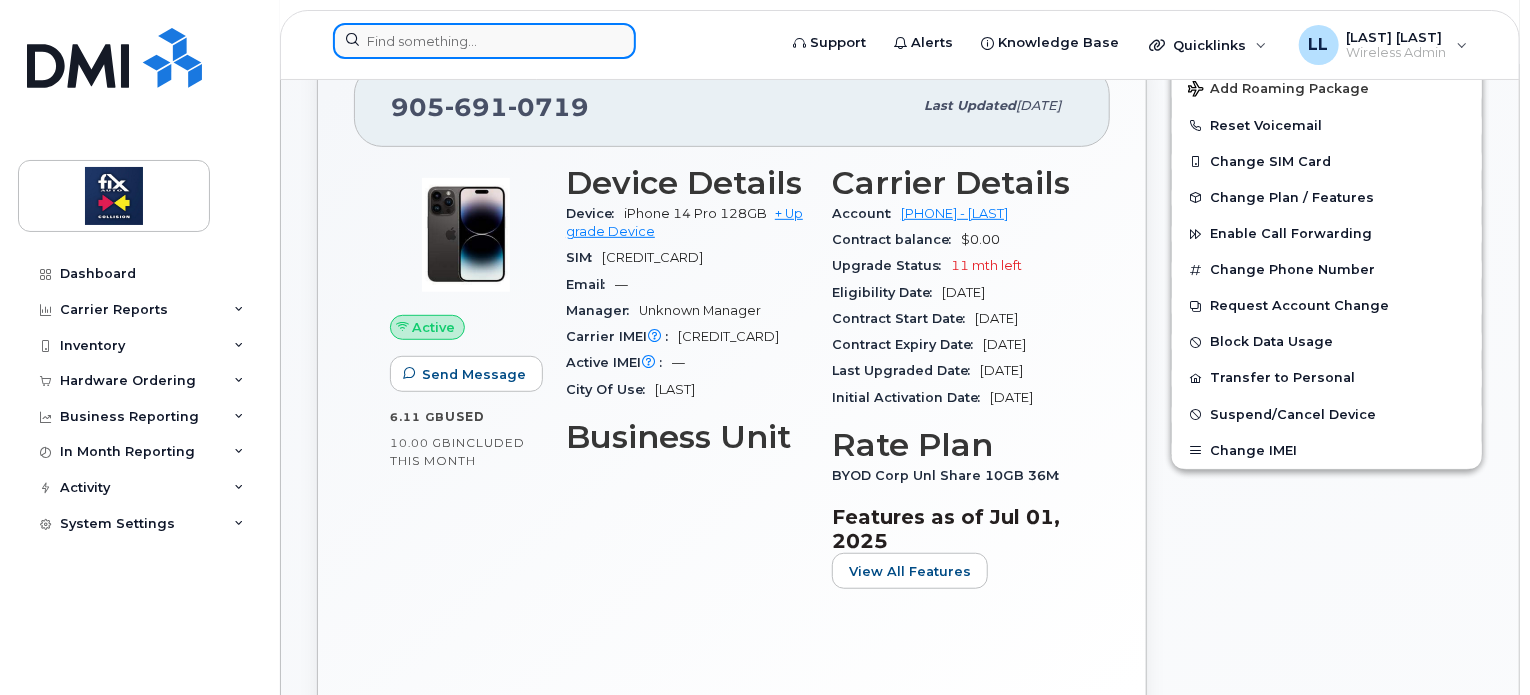 click at bounding box center [484, 41] 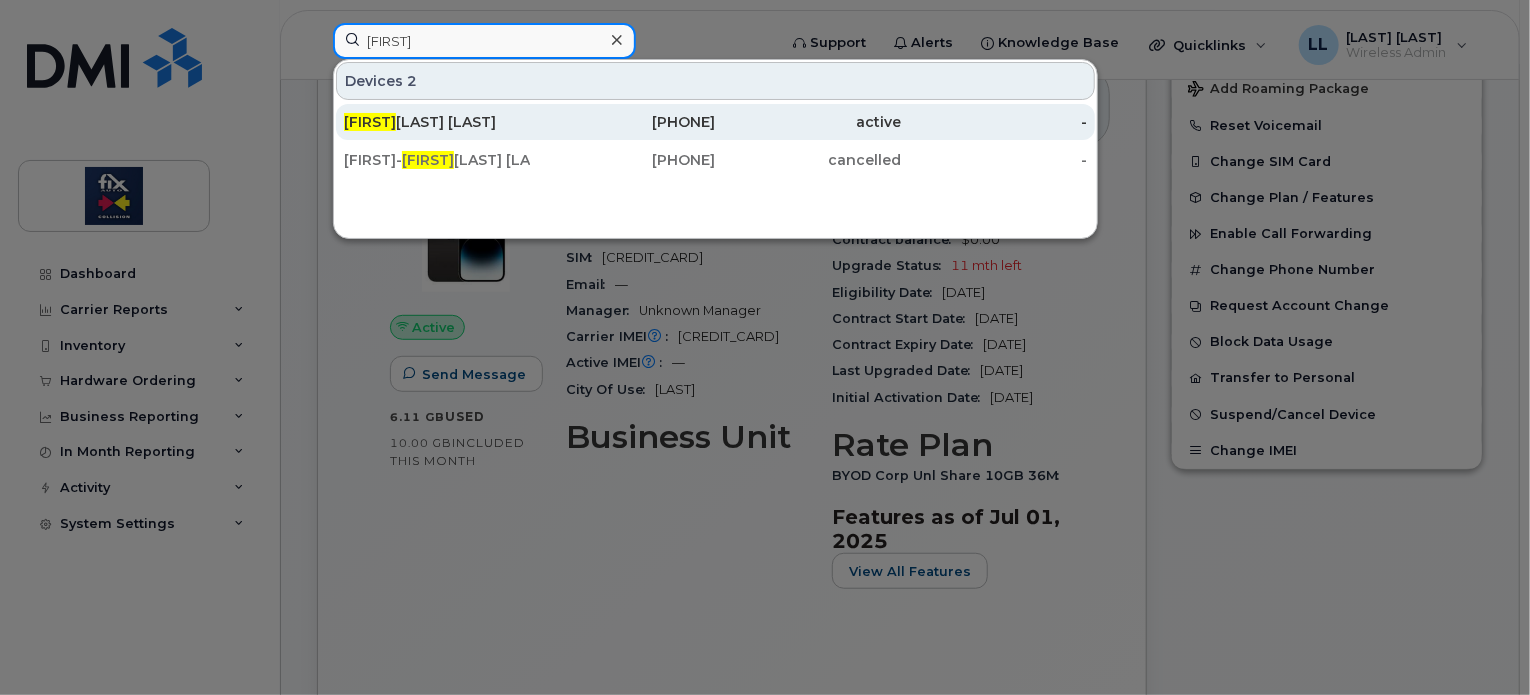 type on "oliv" 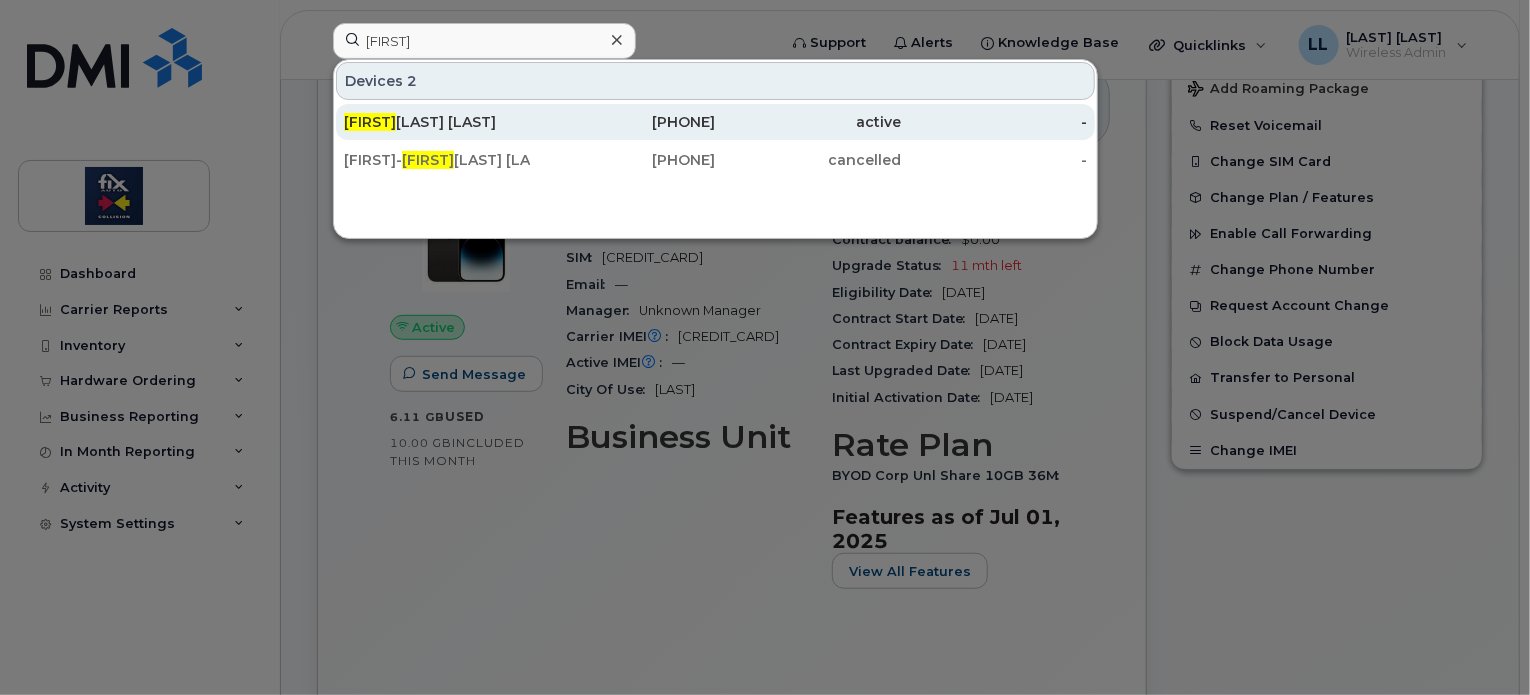 click on "Oliv ier Laferrière" at bounding box center [437, 122] 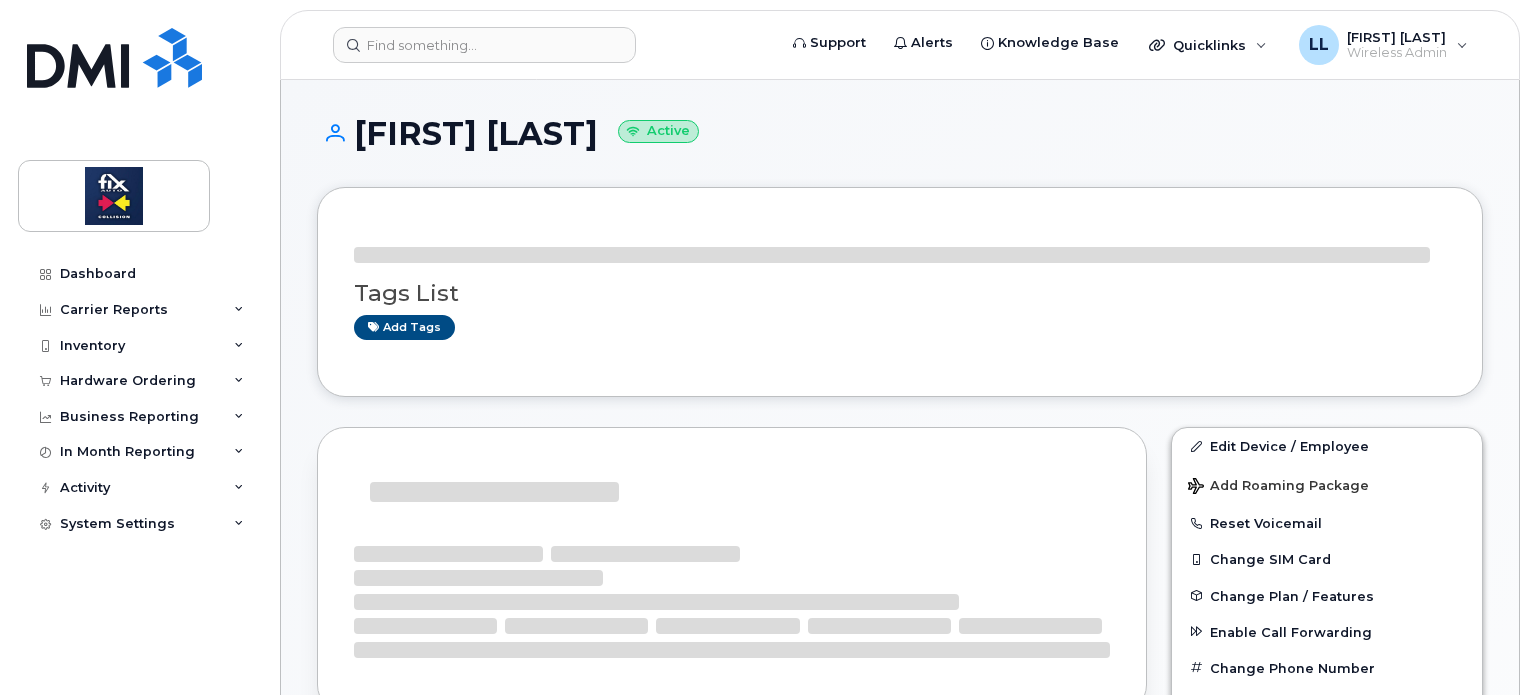 scroll, scrollTop: 0, scrollLeft: 0, axis: both 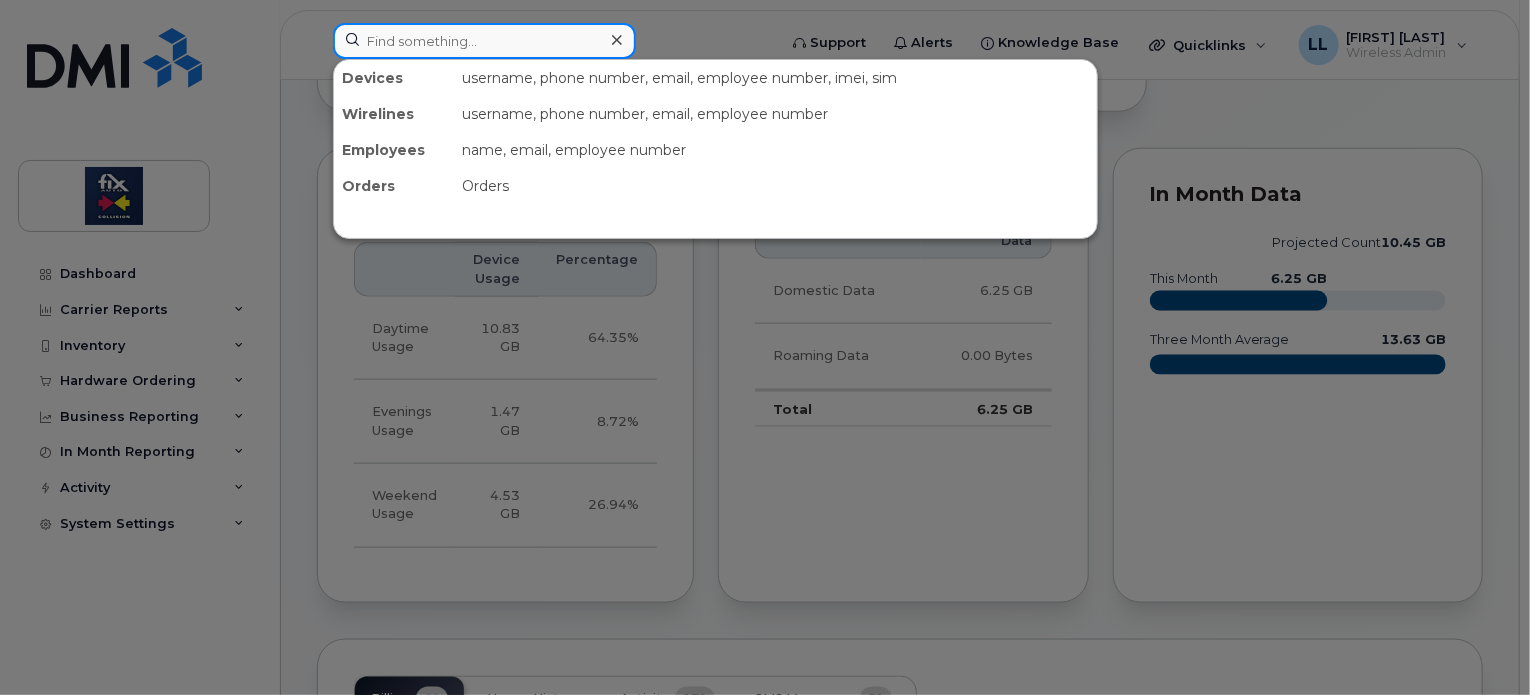 click at bounding box center [484, 41] 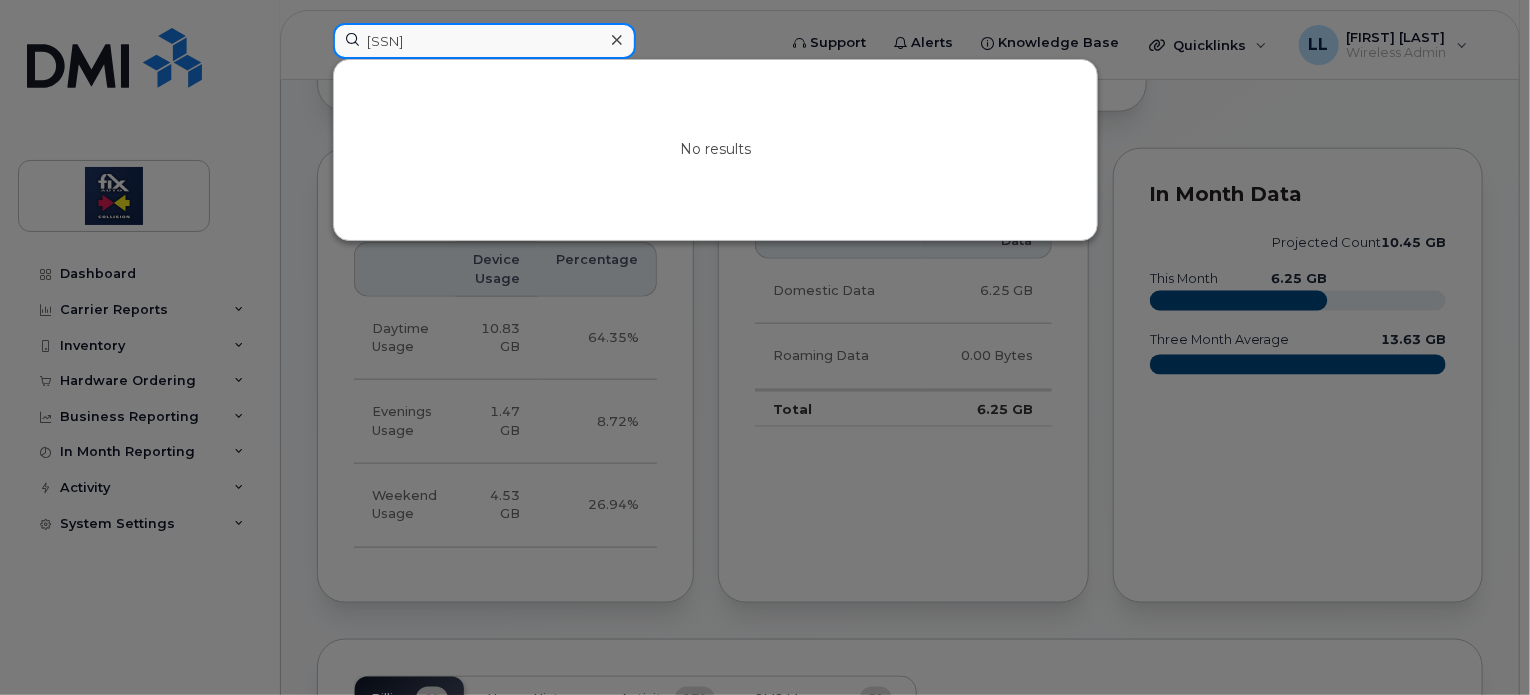 click on "[SSN]" at bounding box center (484, 41) 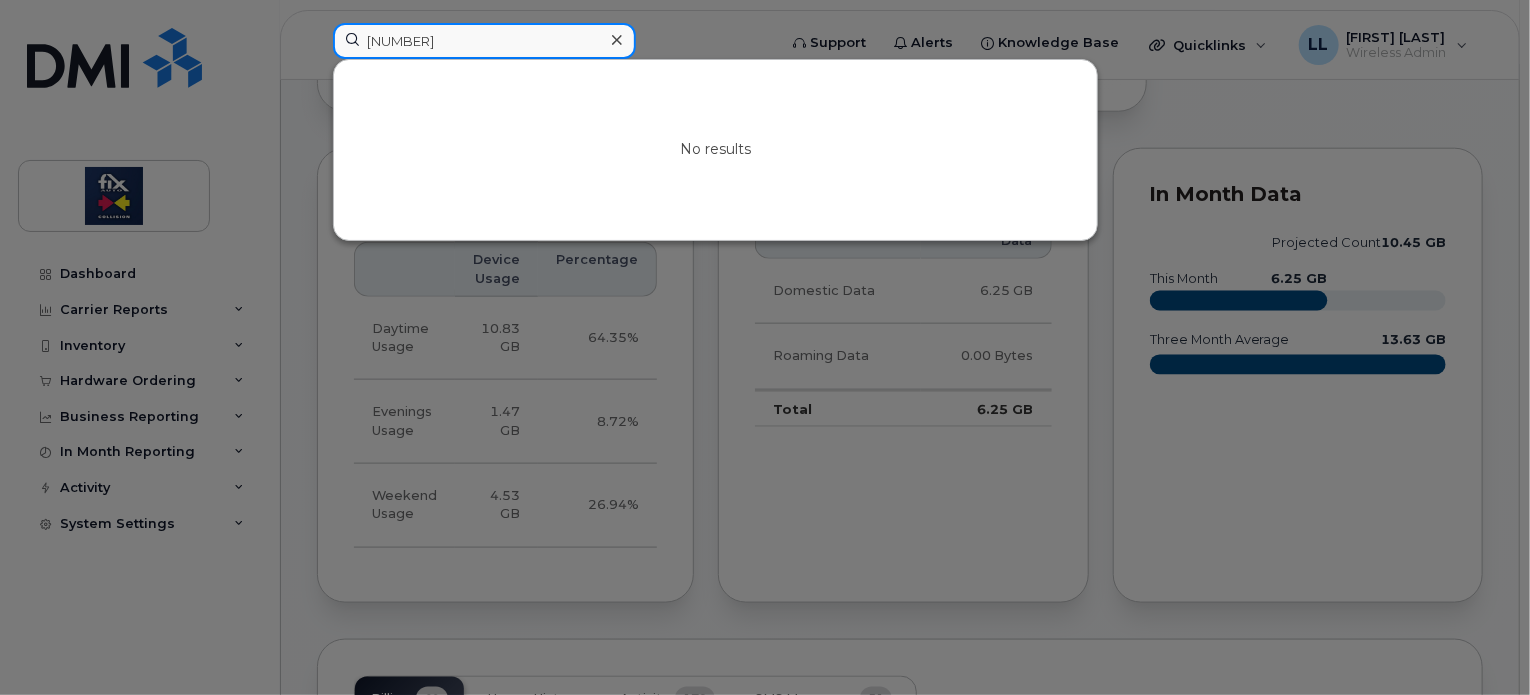click on "35 7373815201025" at bounding box center [484, 41] 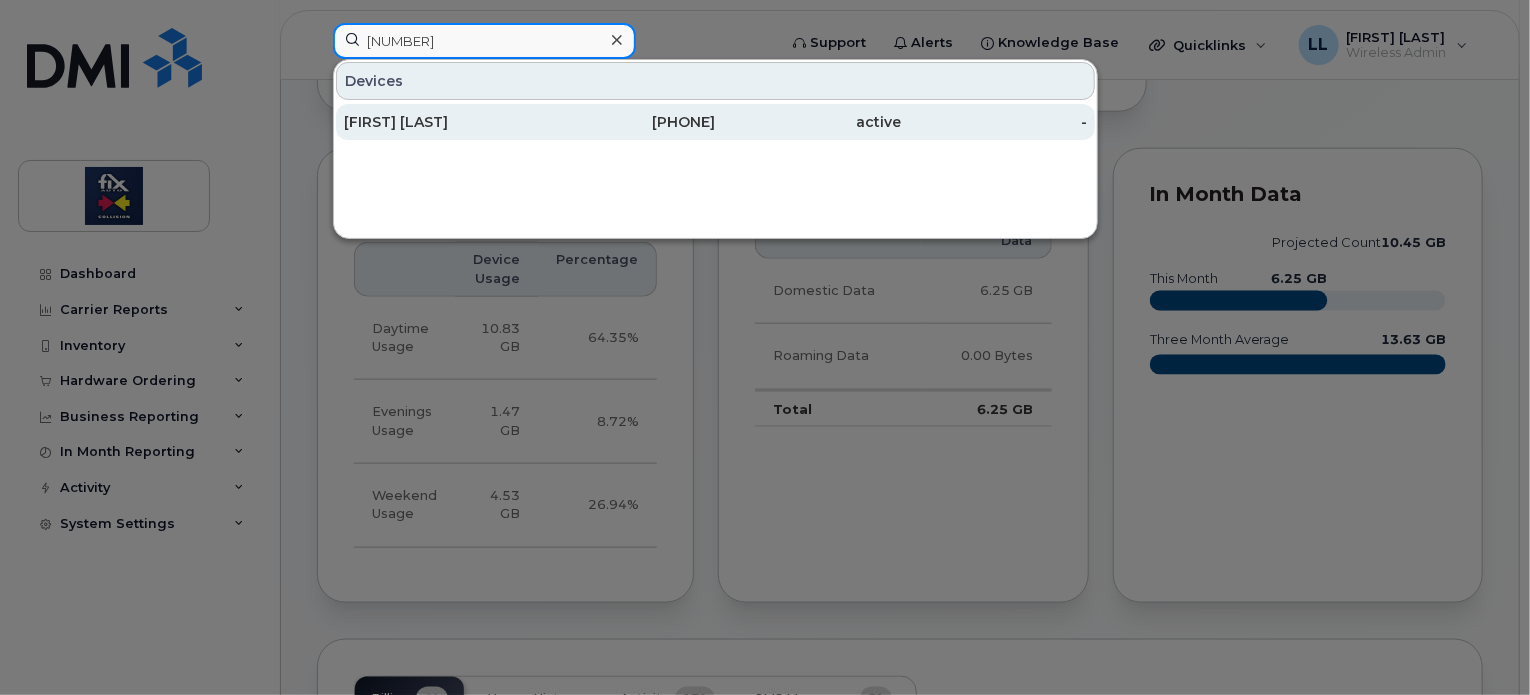 type on "357373815201025" 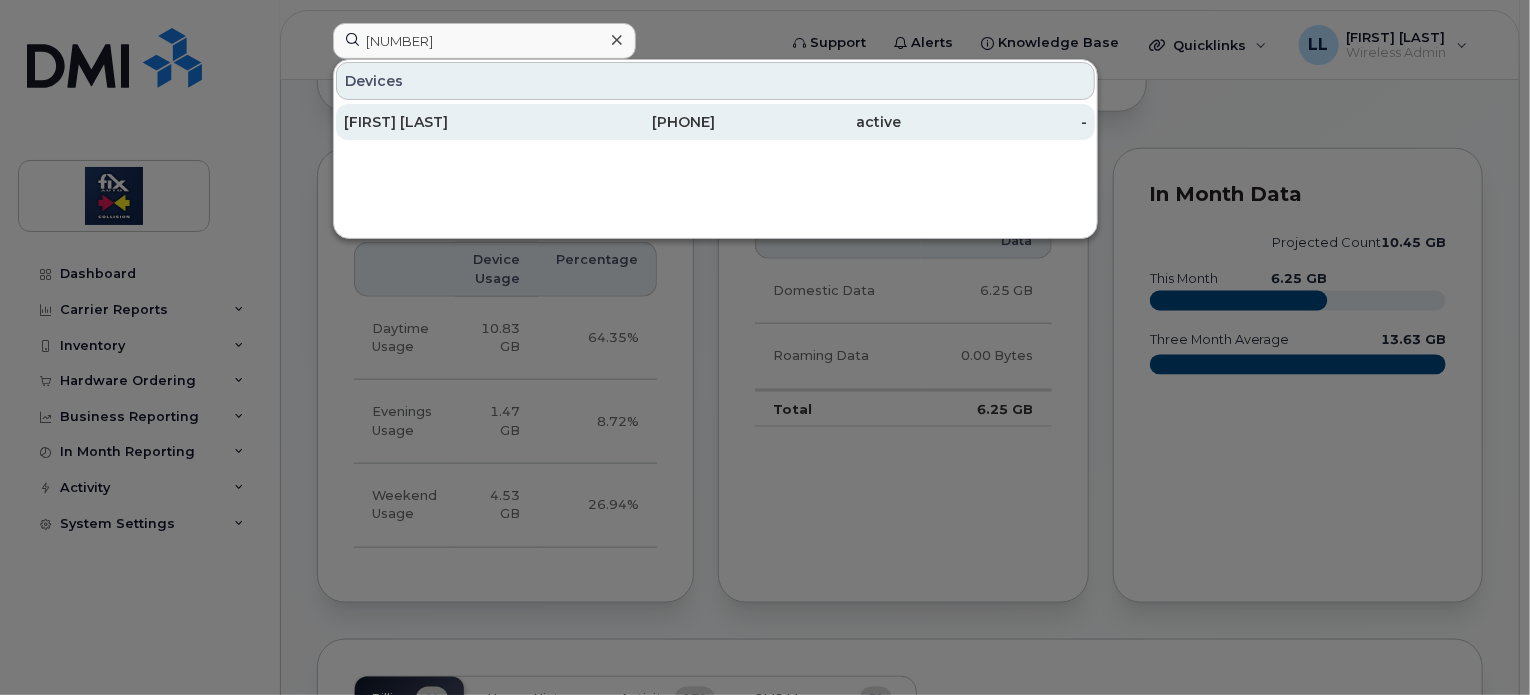 click on "Carlos Tavares" at bounding box center (437, 122) 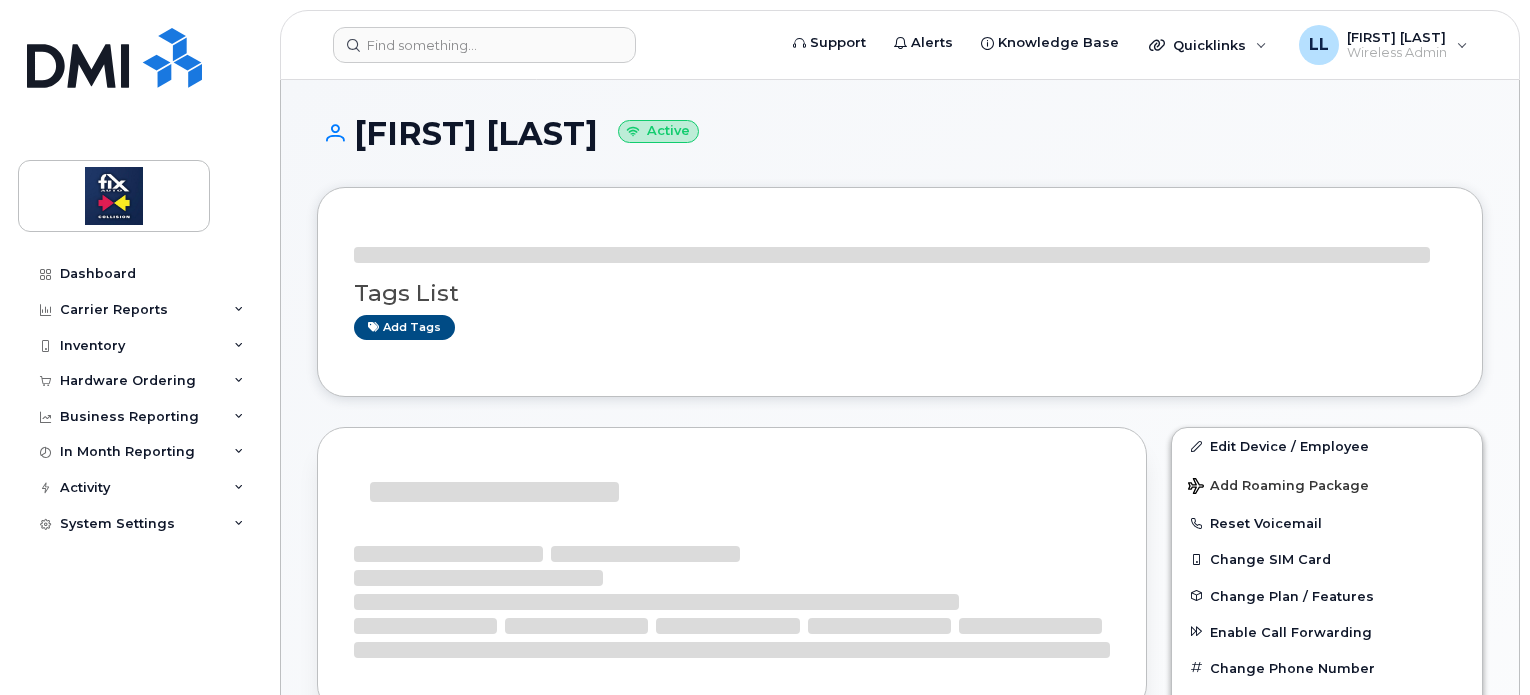 scroll, scrollTop: 0, scrollLeft: 0, axis: both 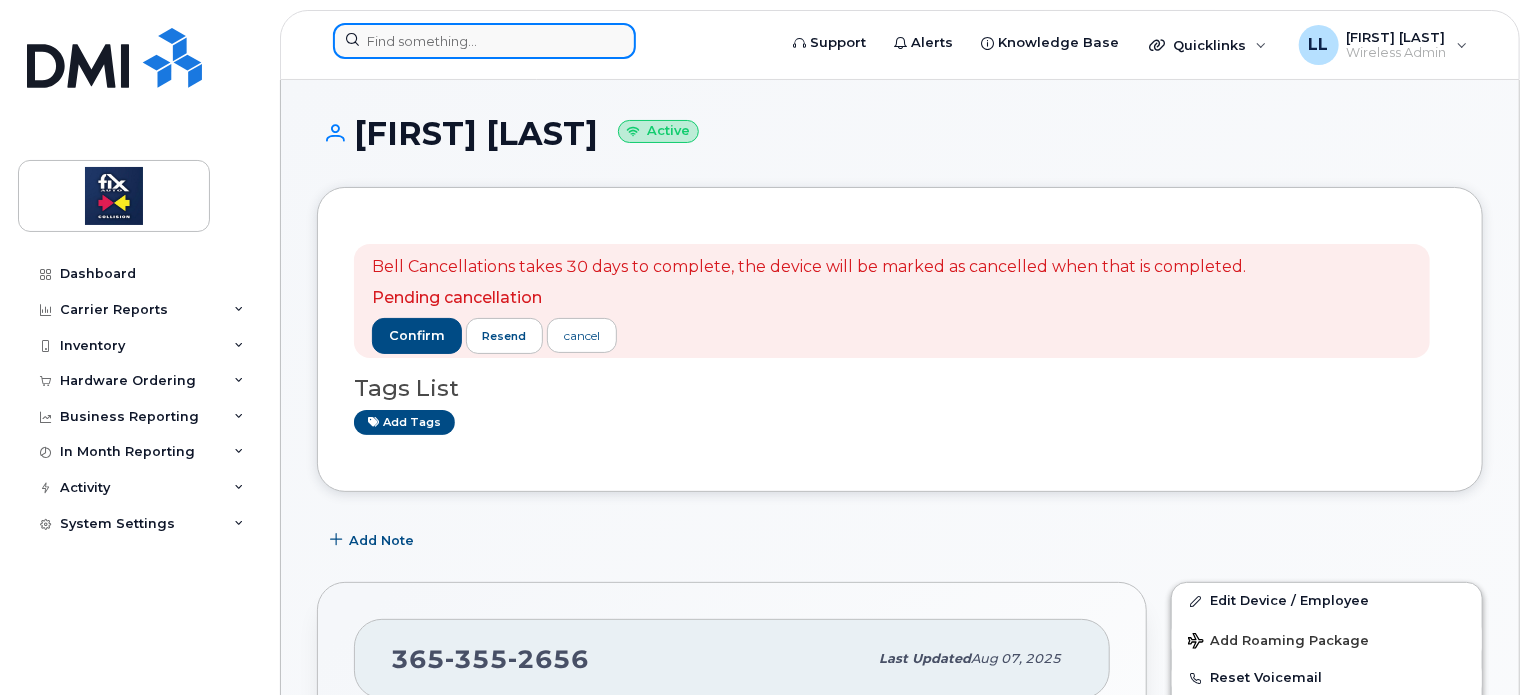 click at bounding box center (484, 41) 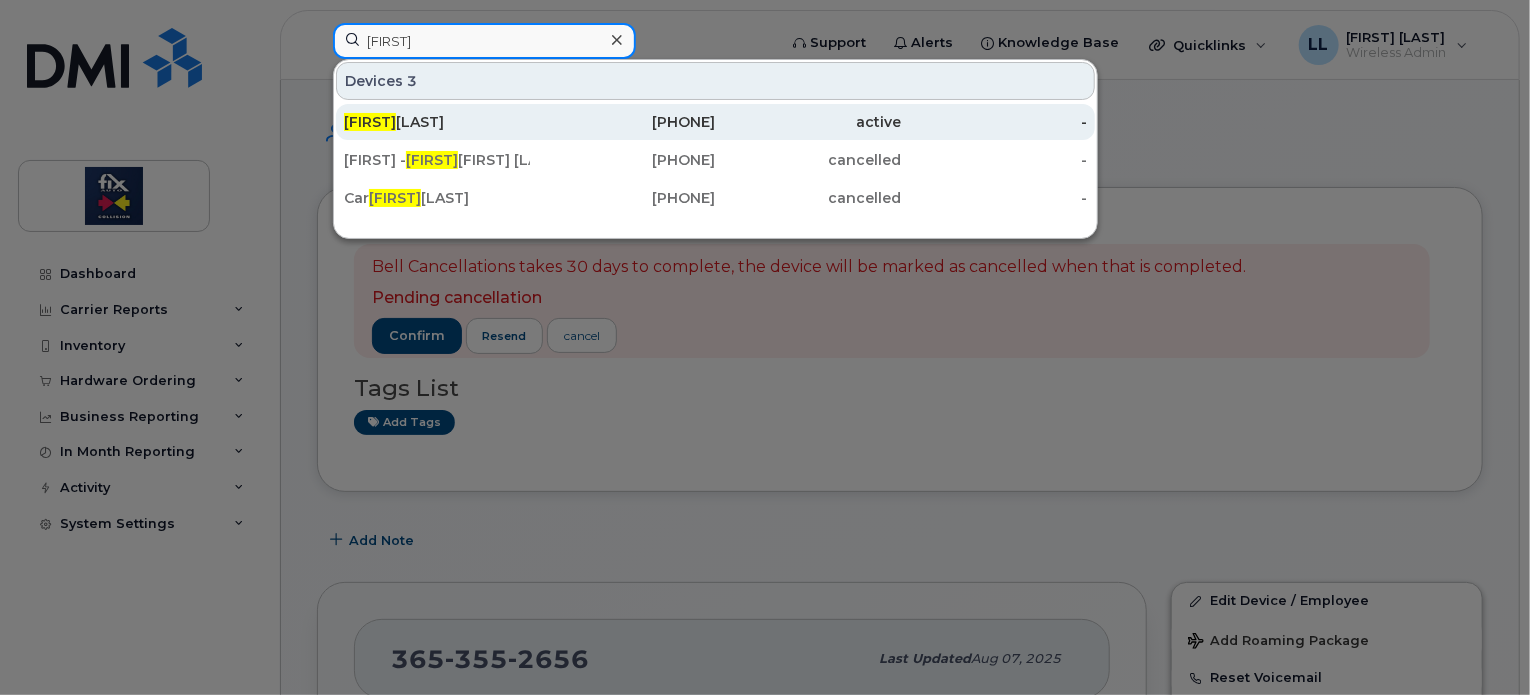 type on "oli" 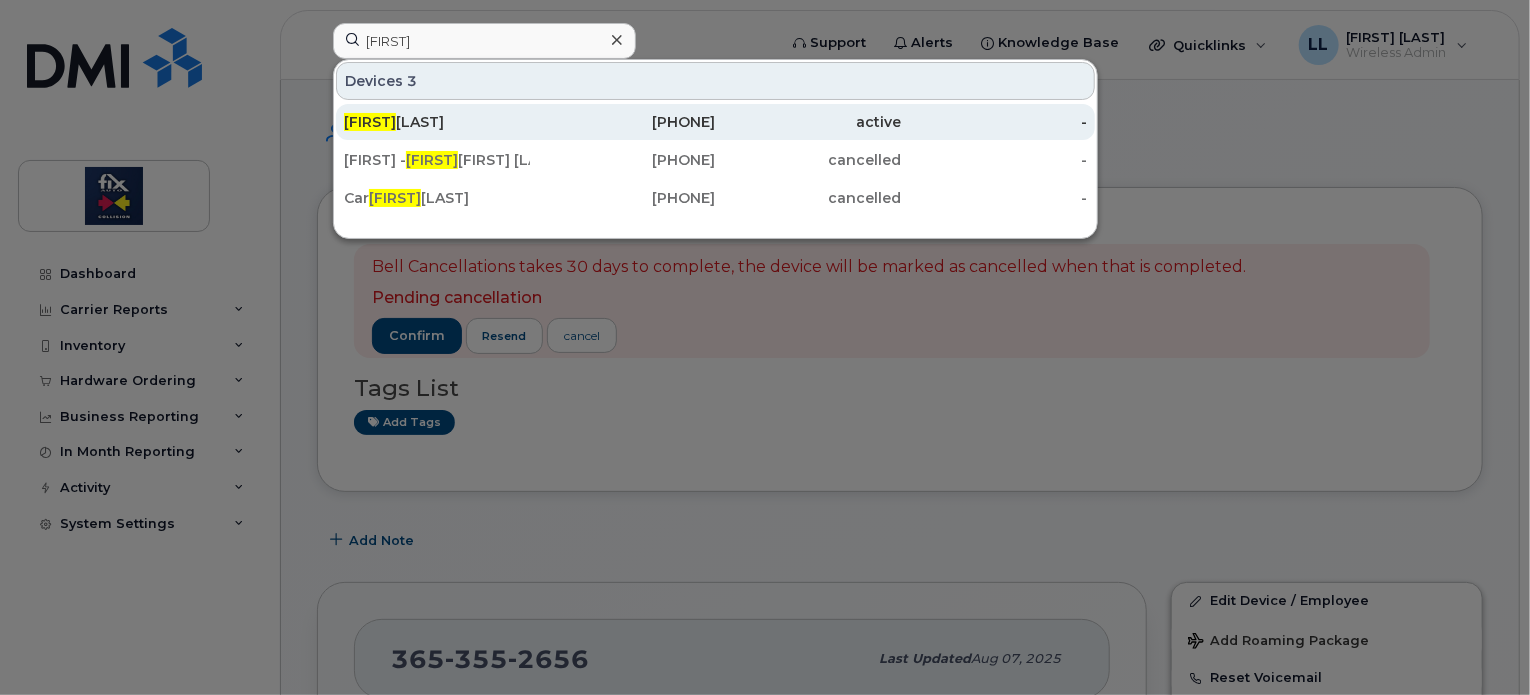 click on "Oli vier Laferrière" at bounding box center [437, 122] 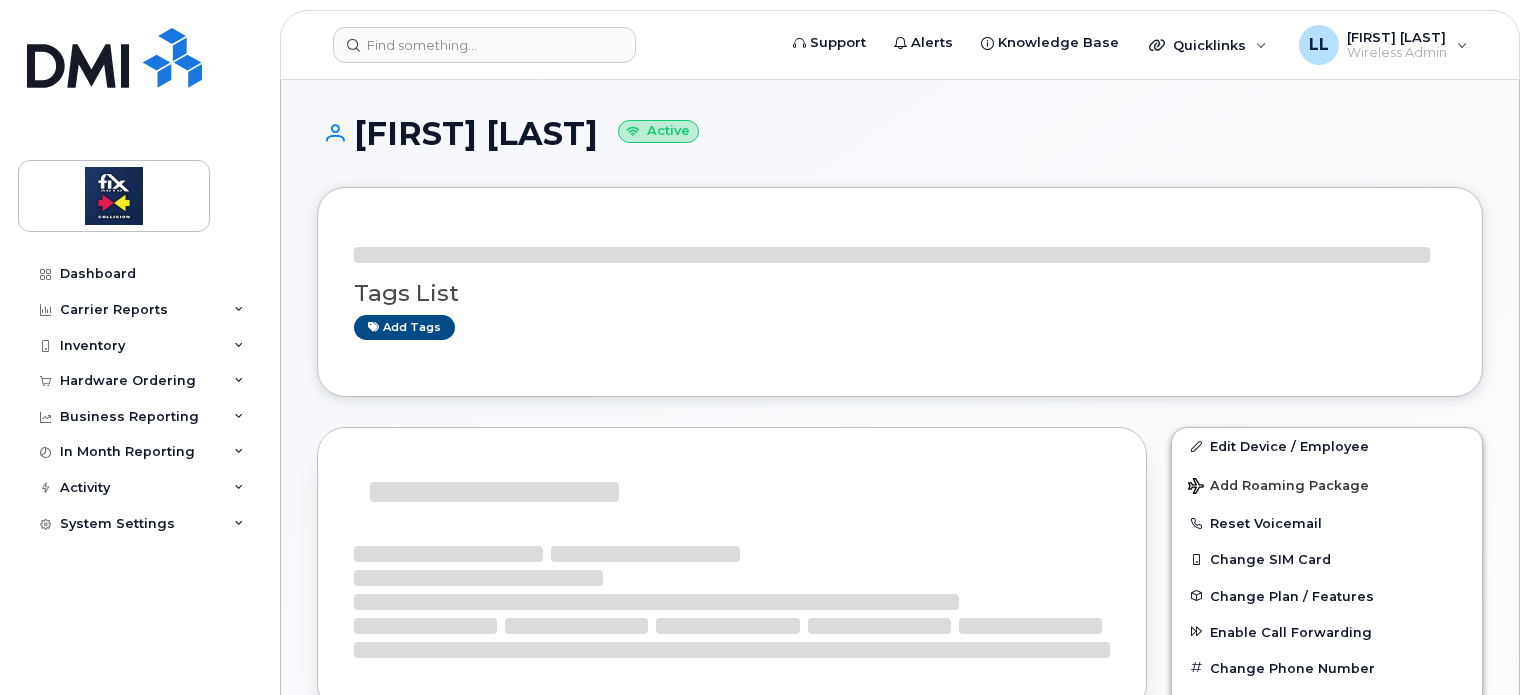 scroll, scrollTop: 0, scrollLeft: 0, axis: both 